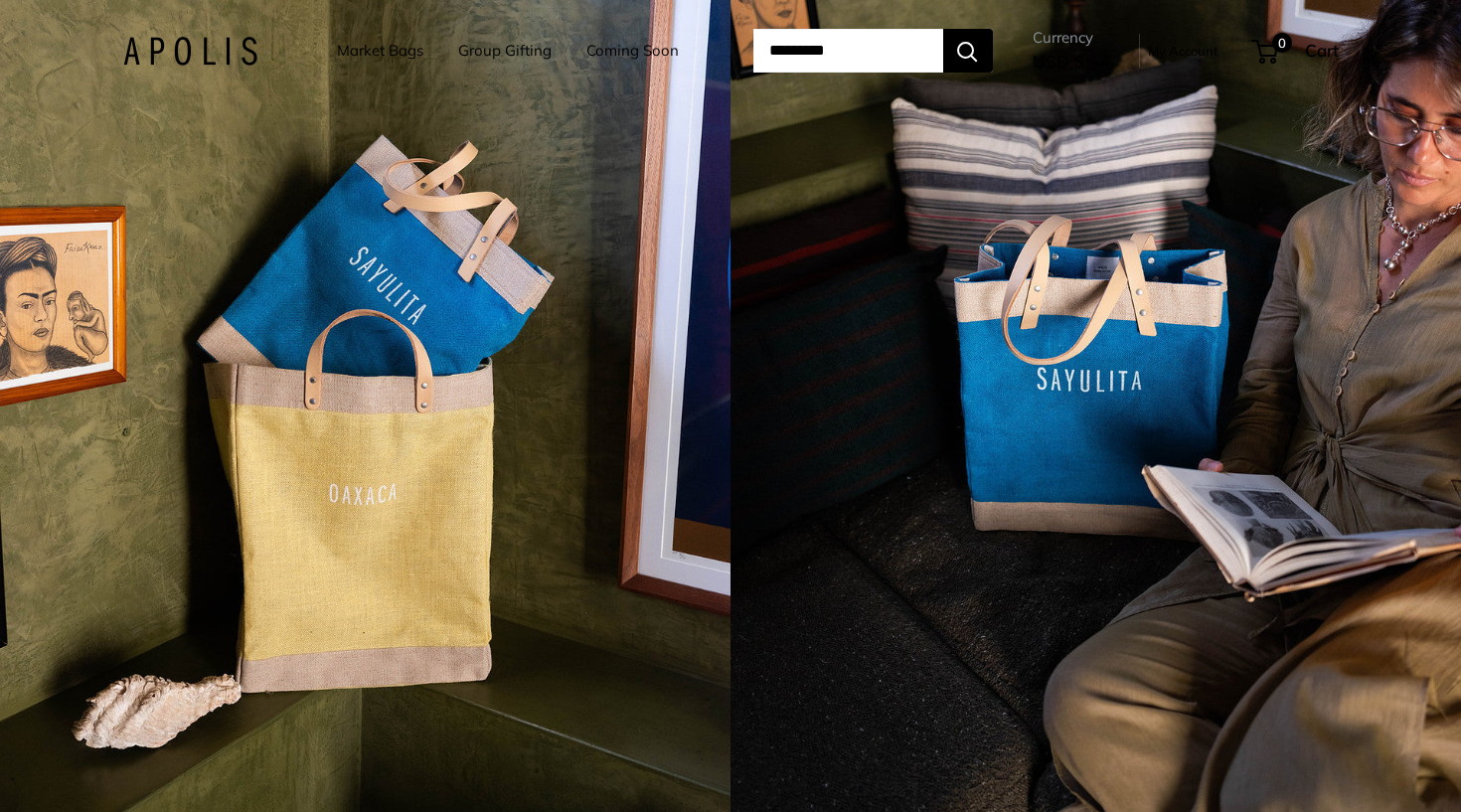 scroll, scrollTop: 0, scrollLeft: 0, axis: both 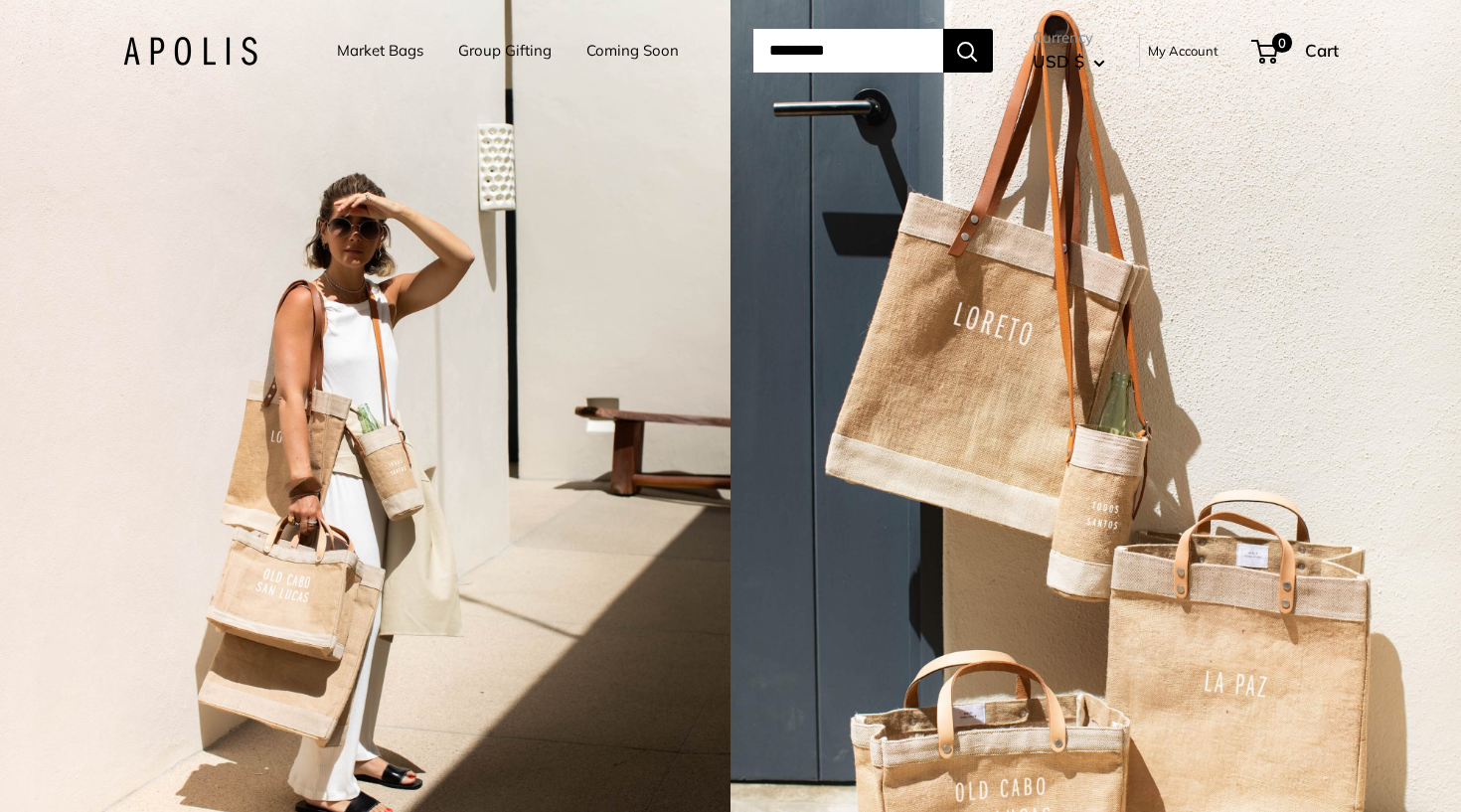 click on "Coming Soon" at bounding box center (632, 51) 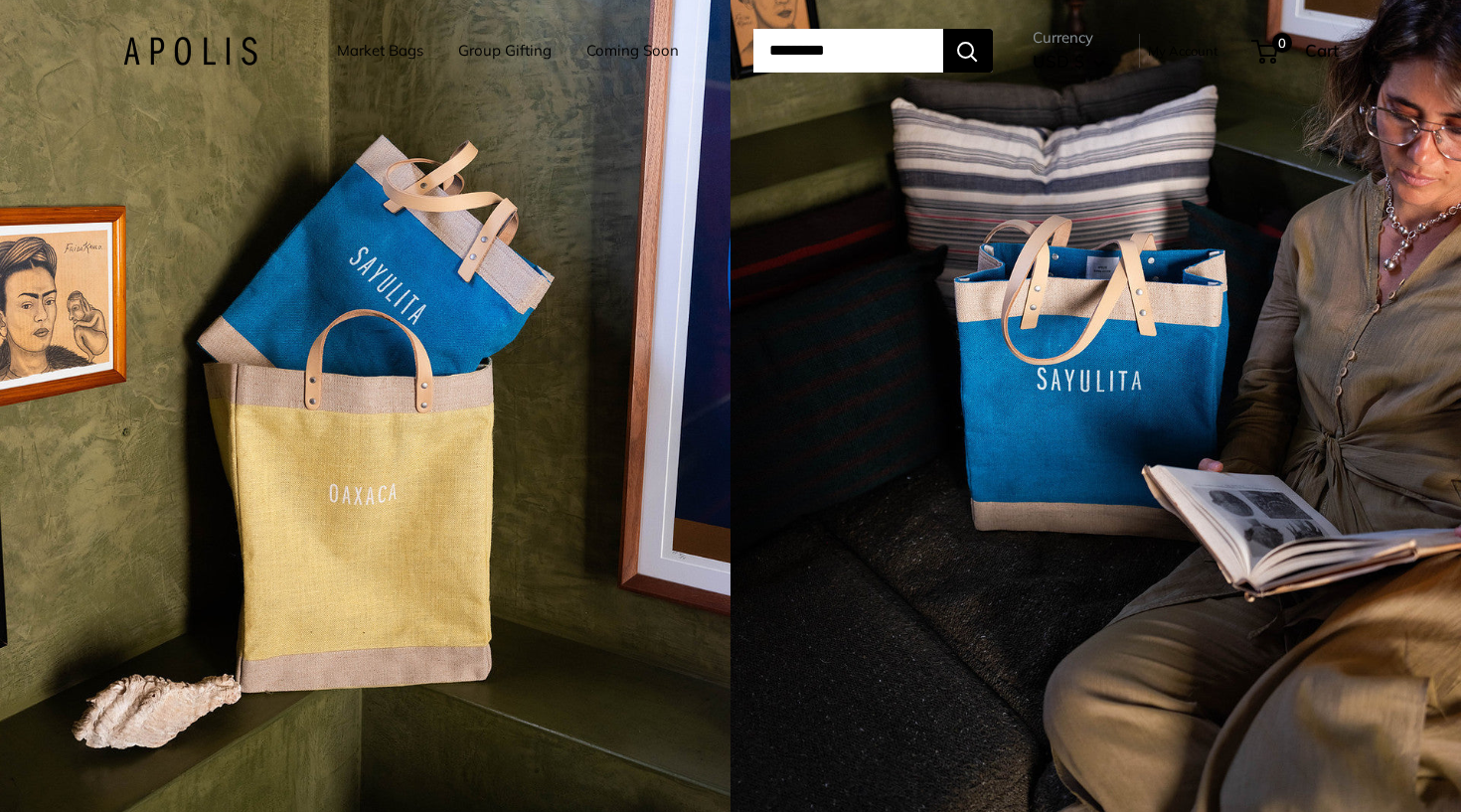 scroll, scrollTop: 0, scrollLeft: 0, axis: both 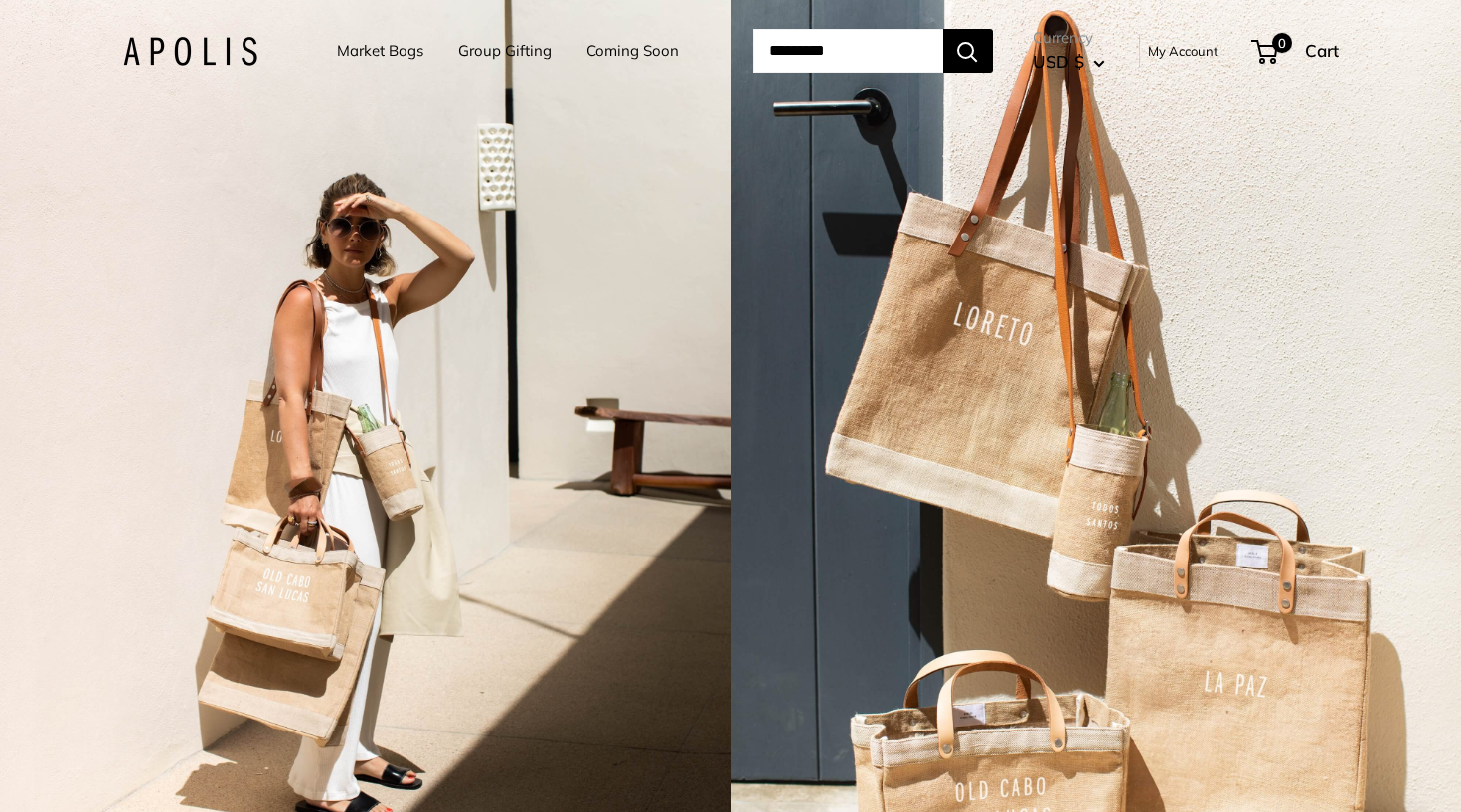click on "Market Bags" at bounding box center [380, 51] 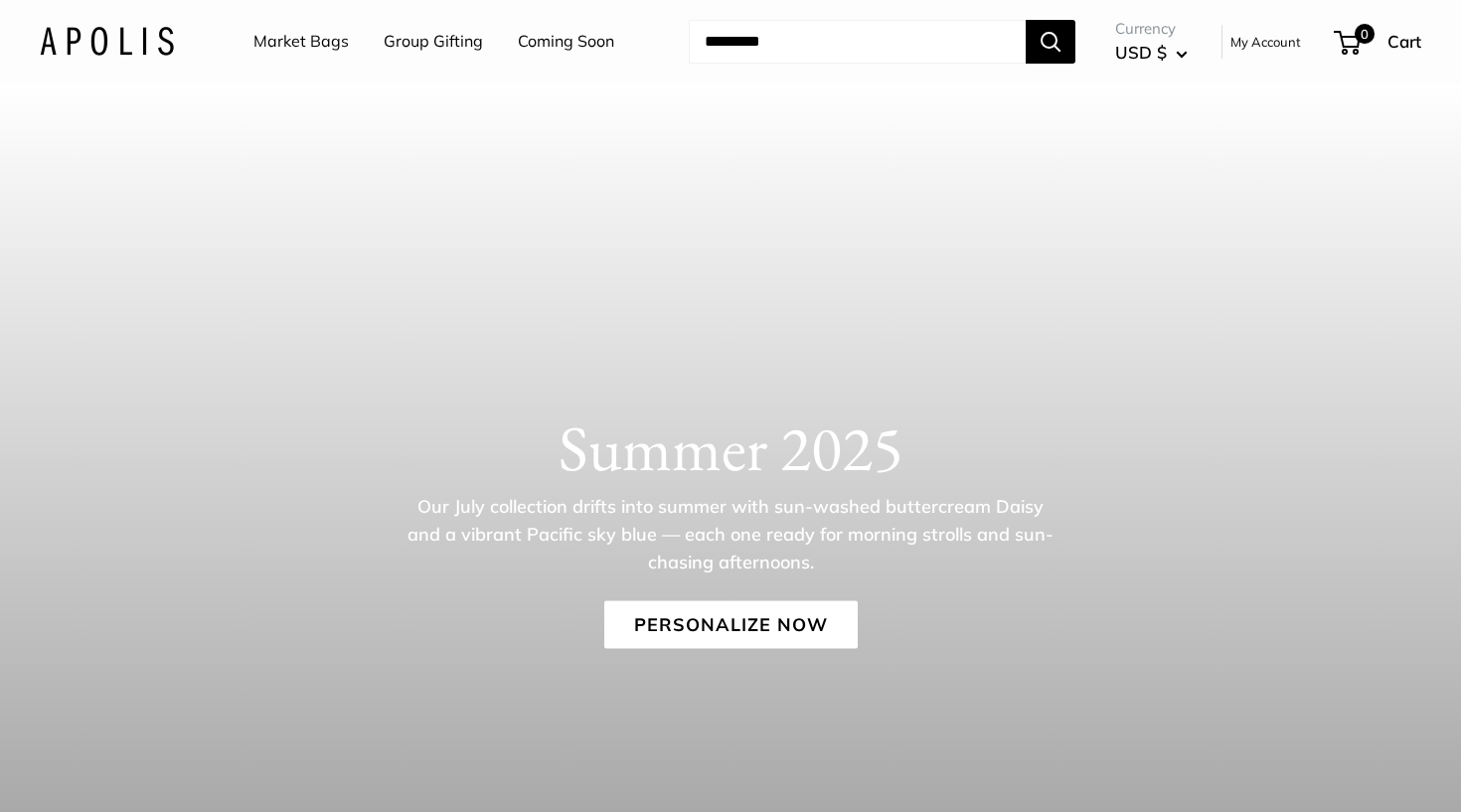 scroll, scrollTop: 0, scrollLeft: 0, axis: both 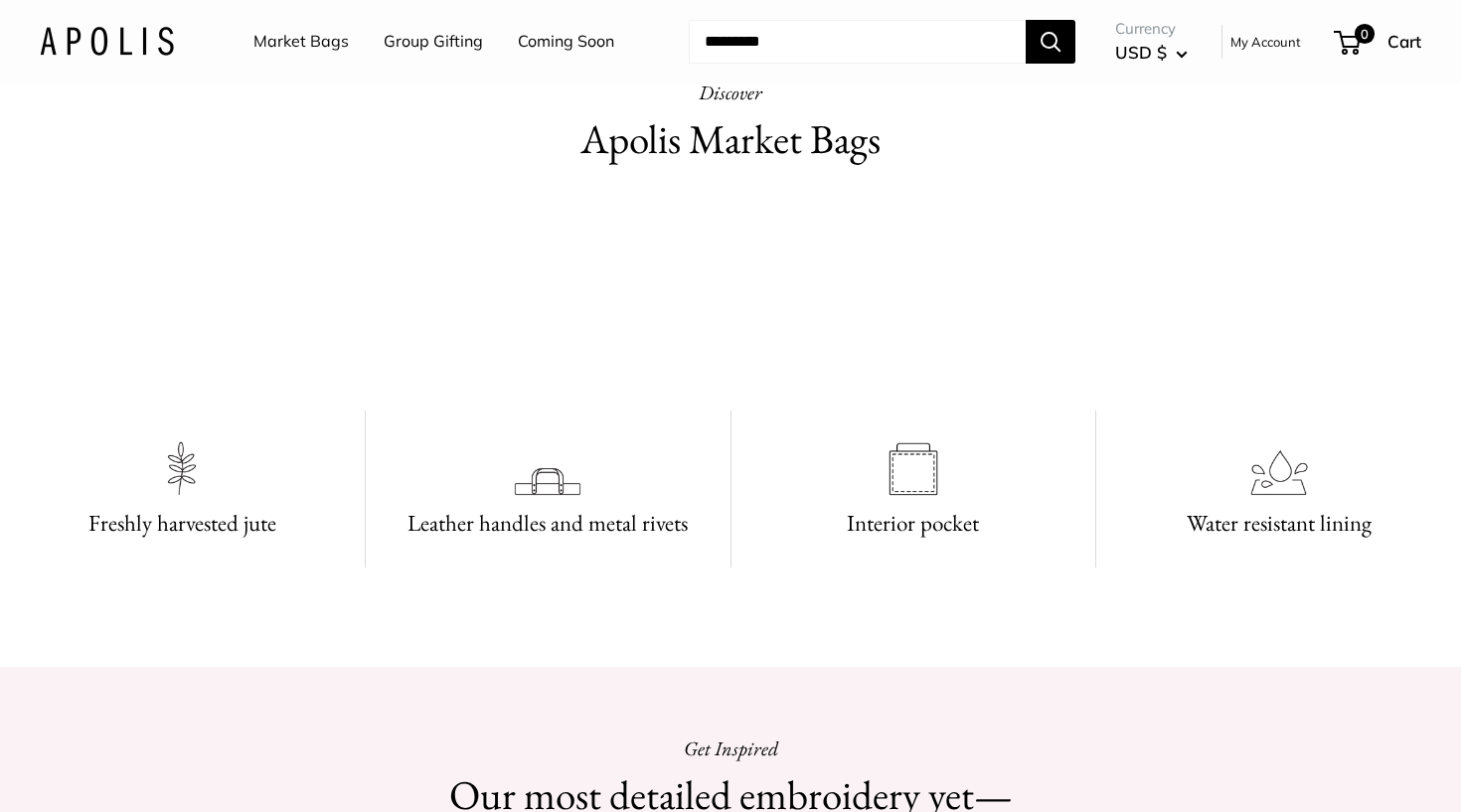 click on "Market Bags" at bounding box center (301, 42) 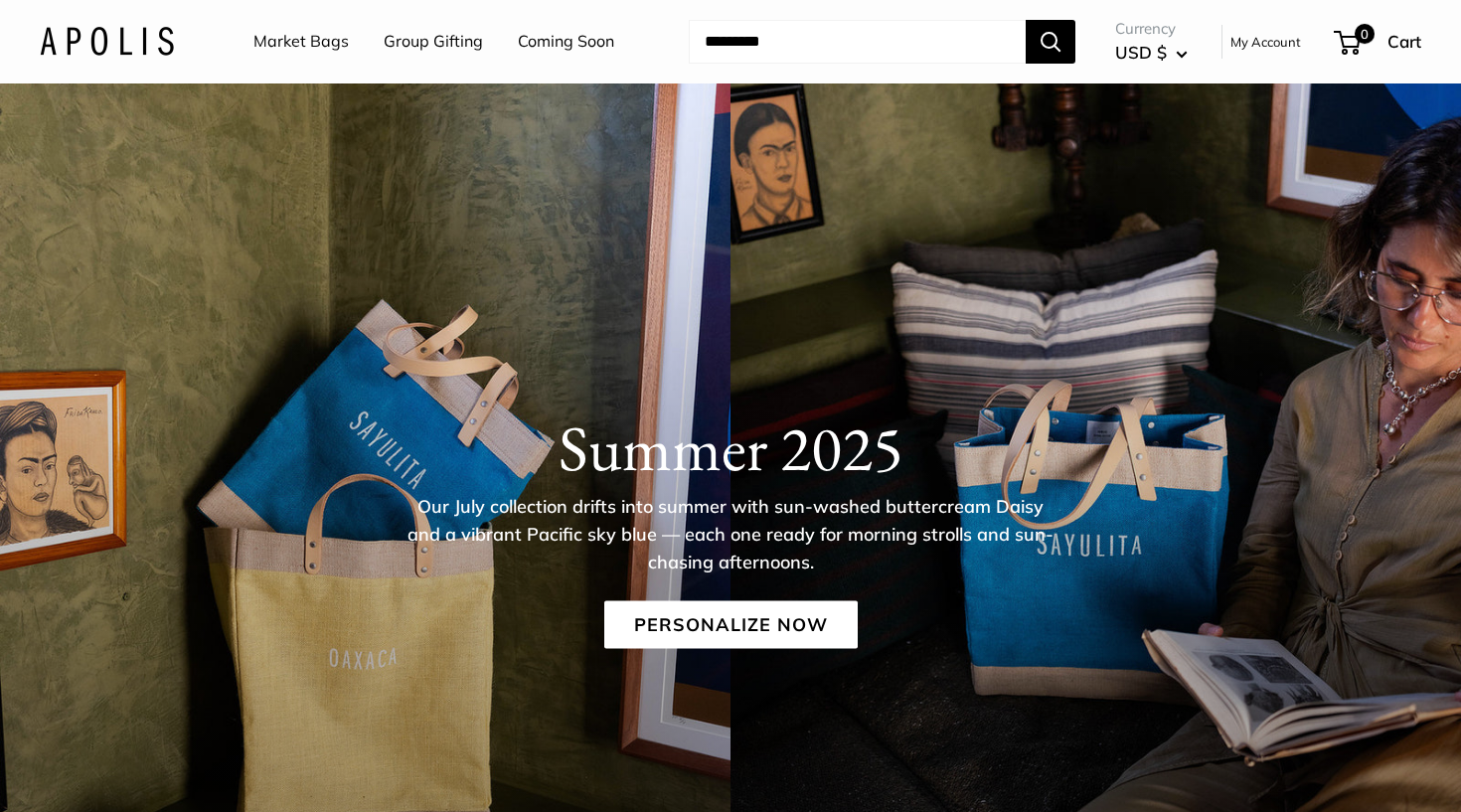 scroll, scrollTop: 0, scrollLeft: 0, axis: both 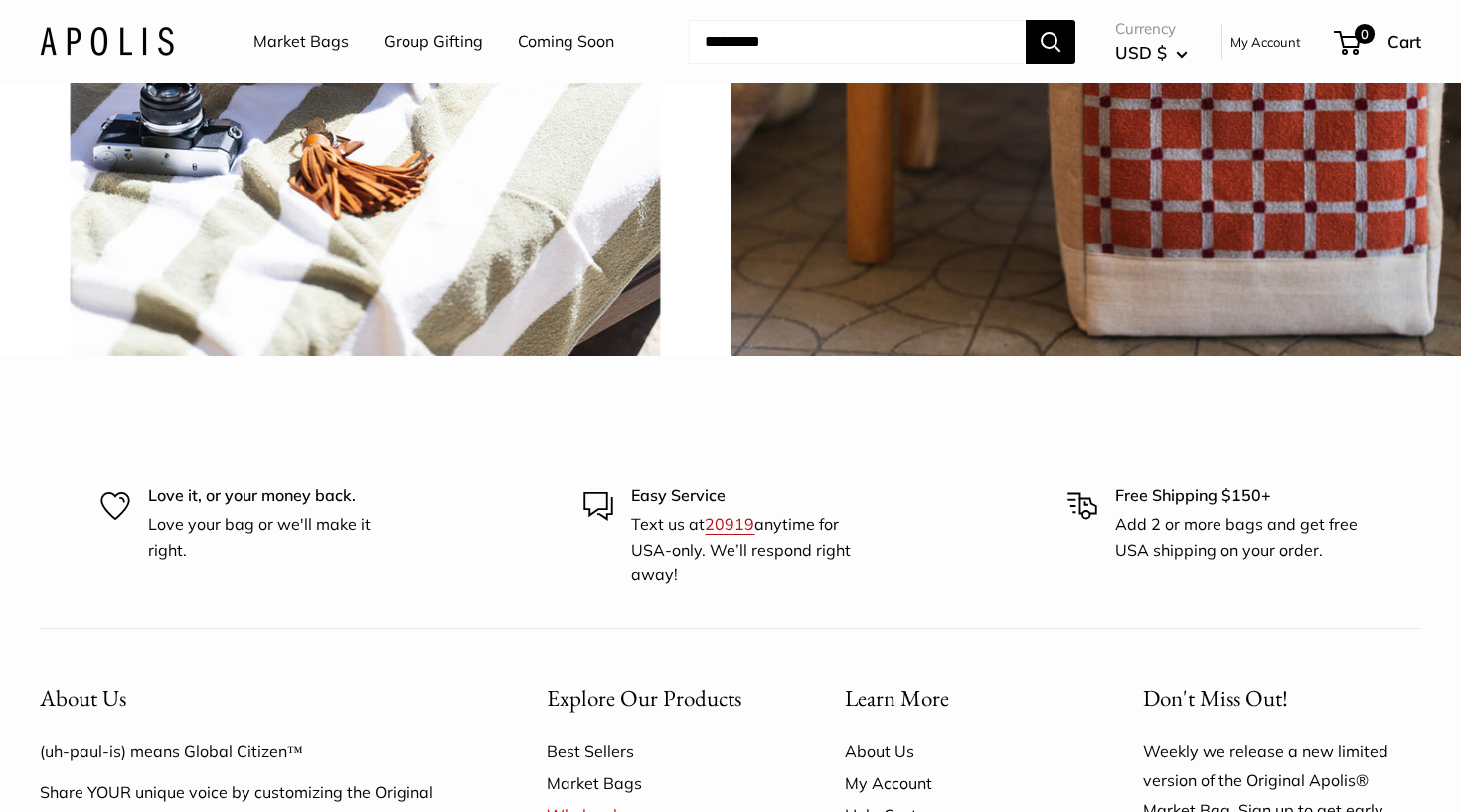 click on "View all" at bounding box center (766, -409) 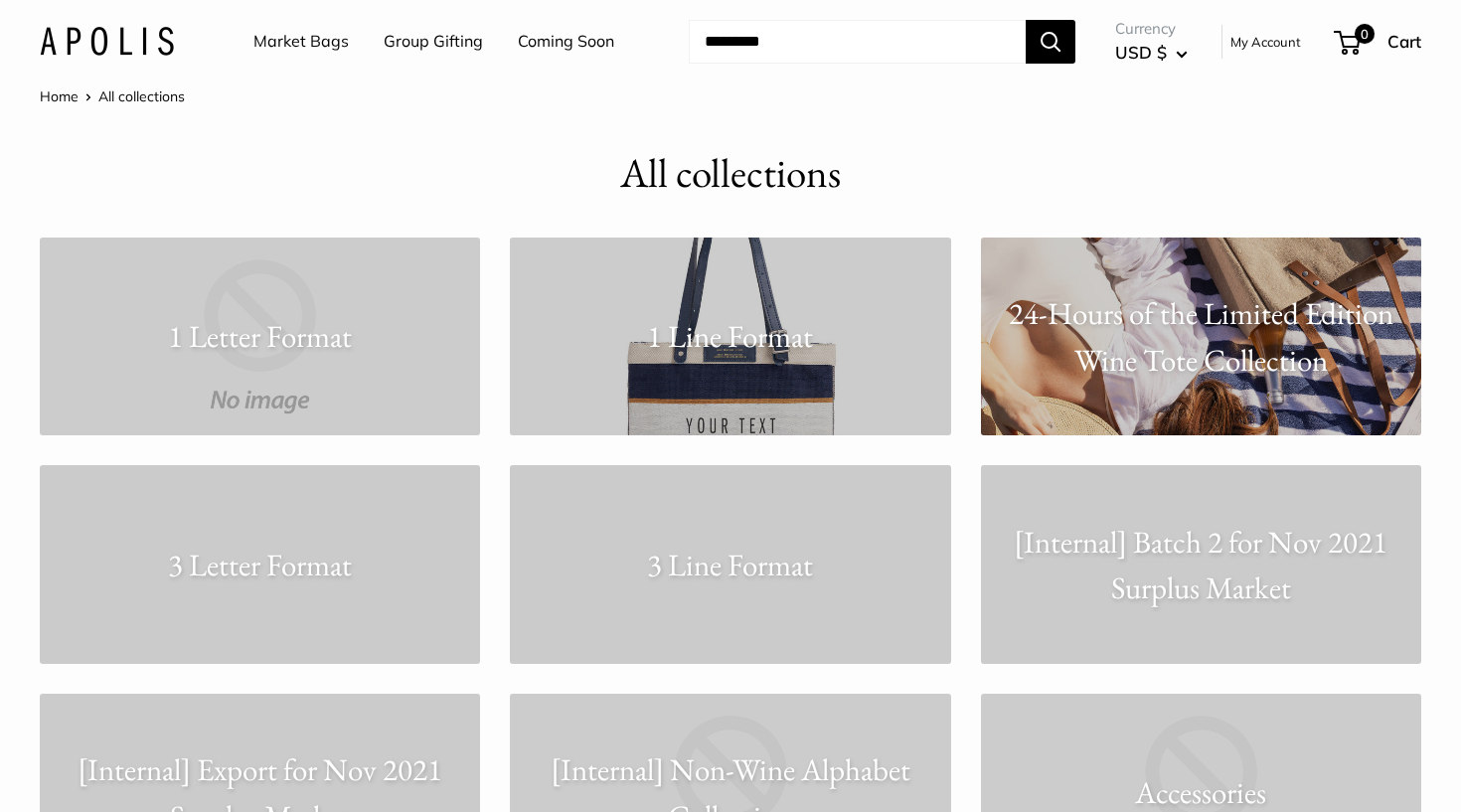 scroll, scrollTop: 0, scrollLeft: 0, axis: both 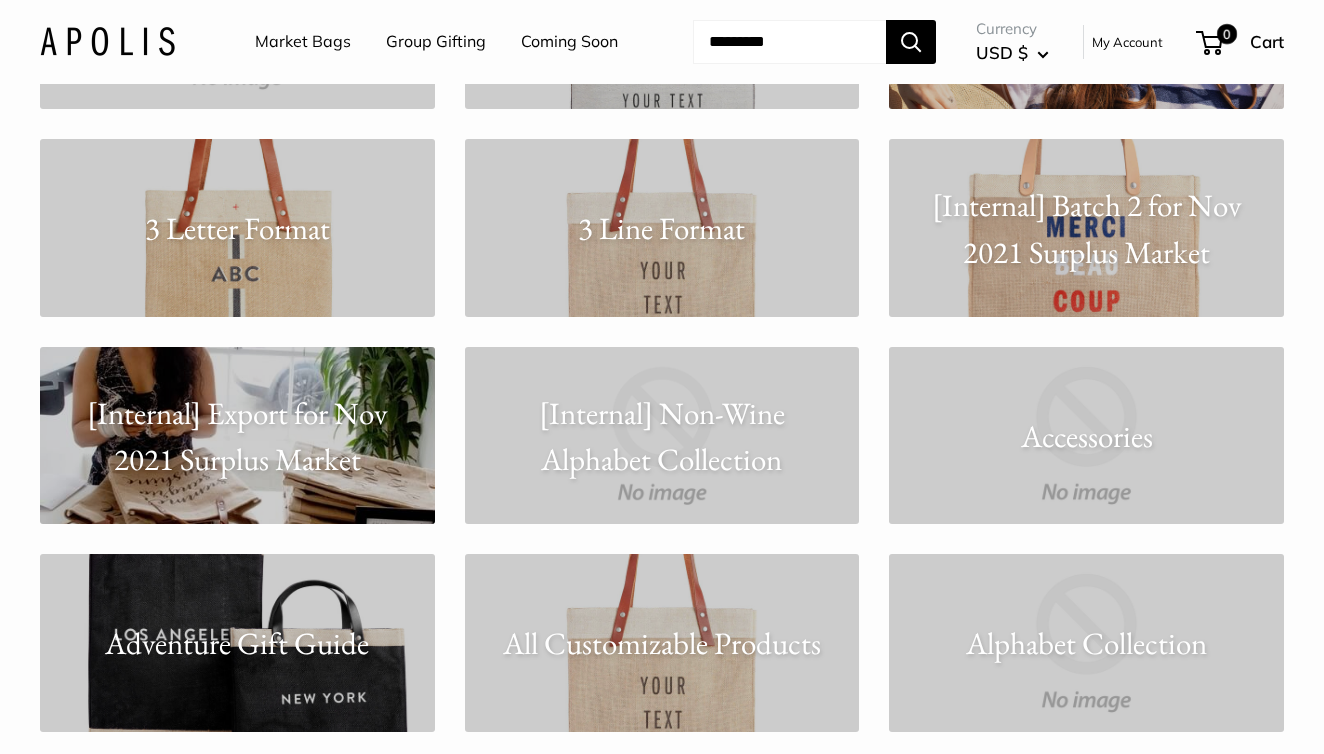 click on "Accessories" at bounding box center (1086, 435) 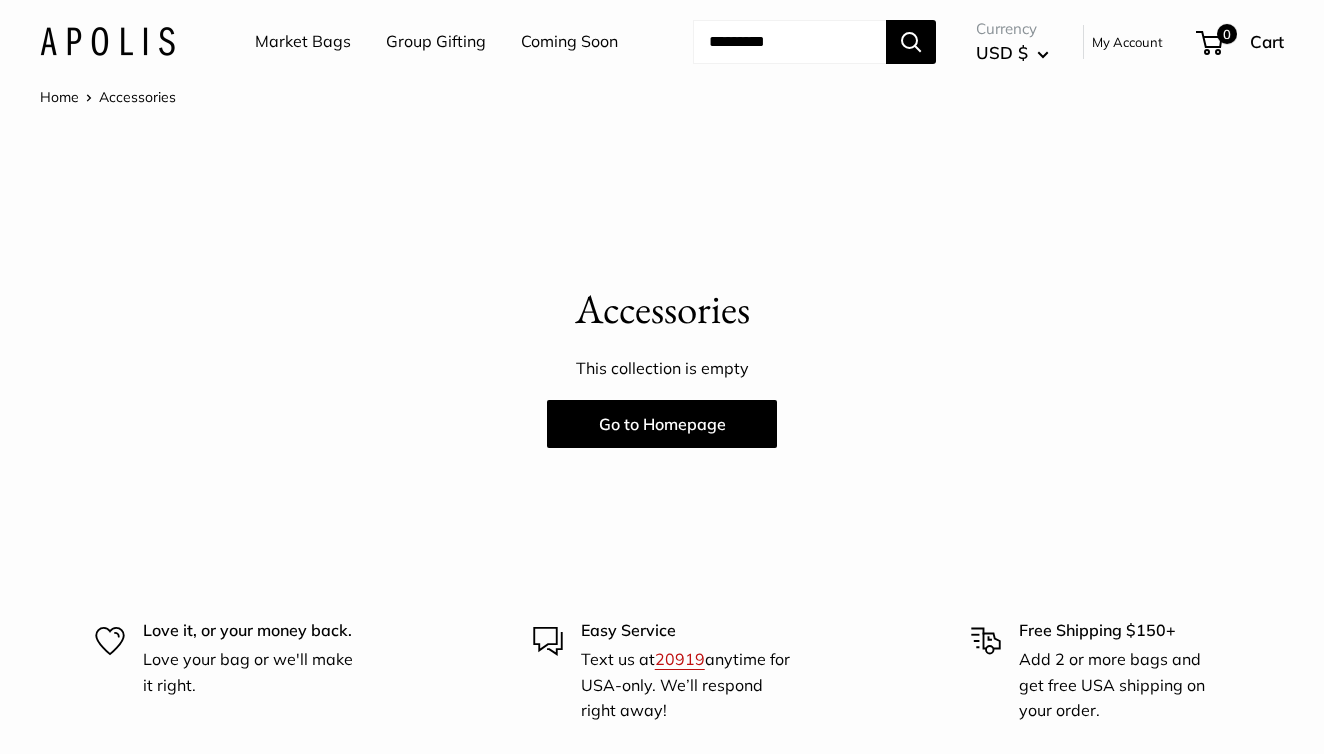scroll, scrollTop: 0, scrollLeft: 0, axis: both 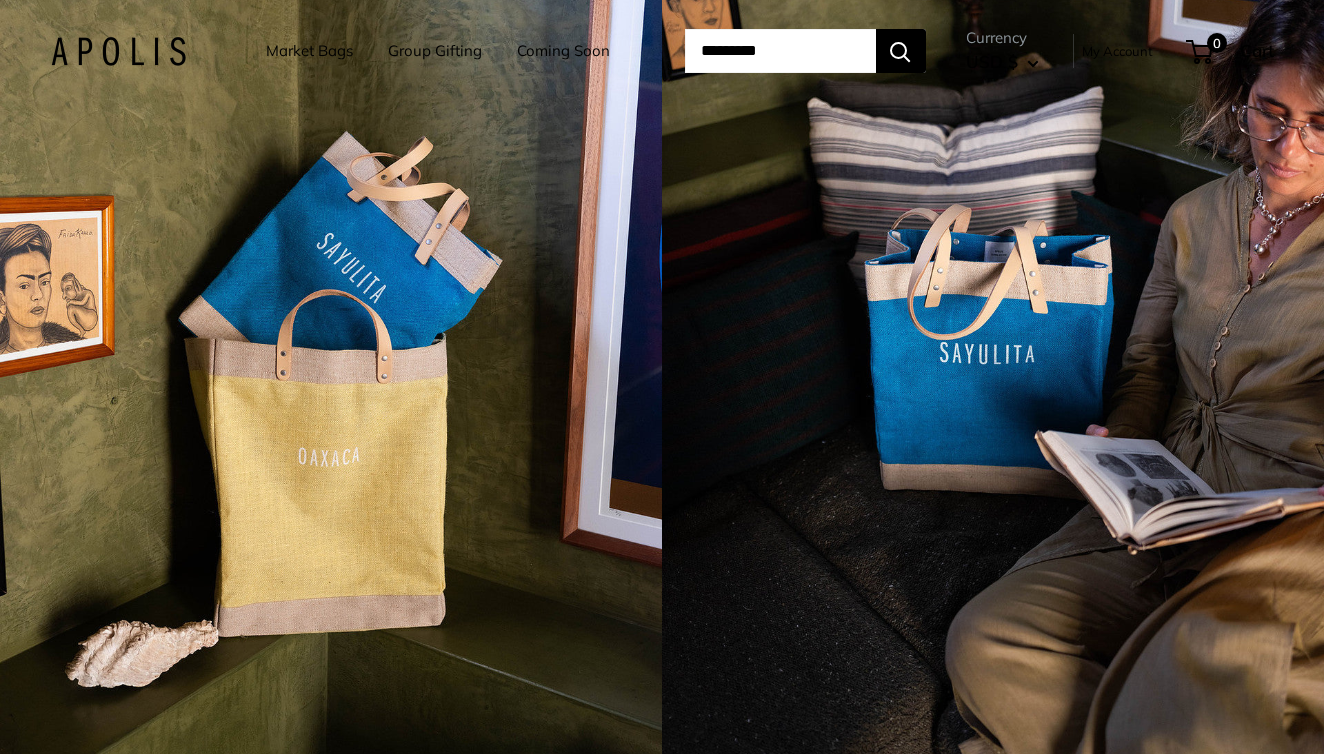 click on "Market Bags" at bounding box center [309, 51] 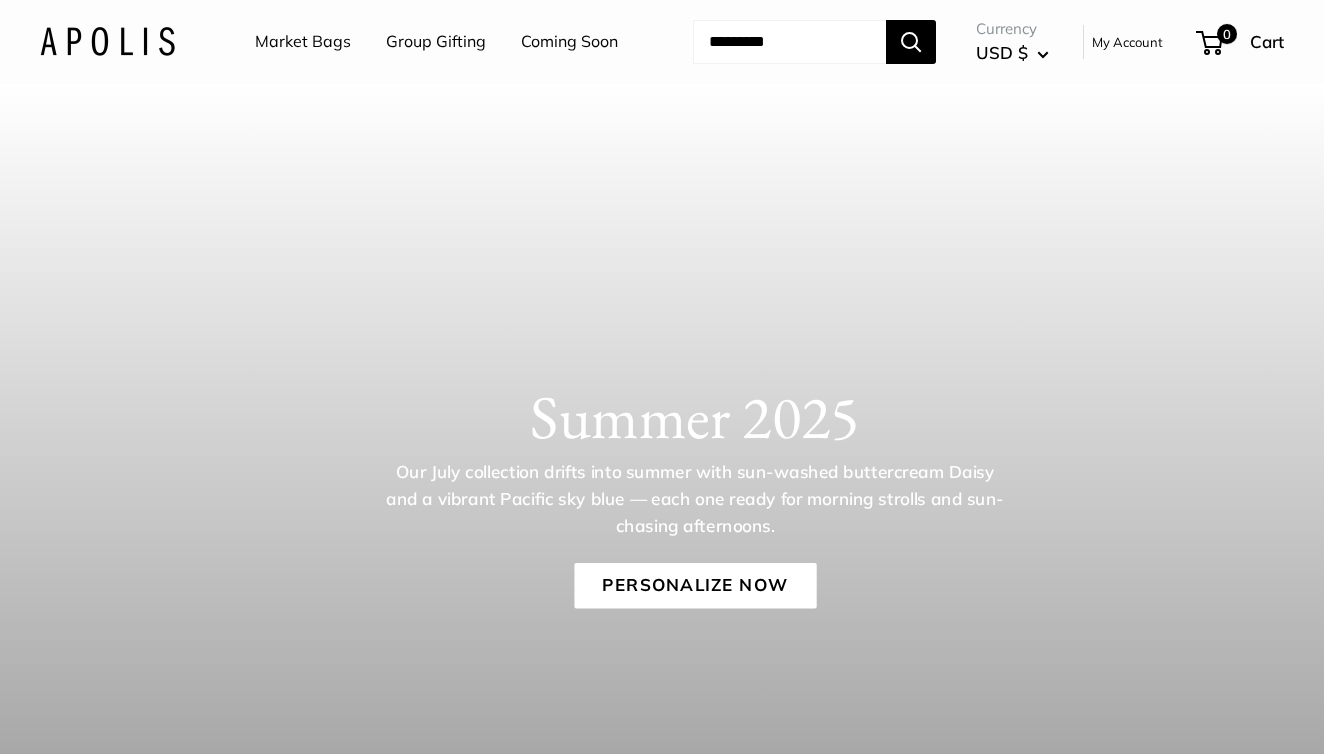 scroll, scrollTop: 0, scrollLeft: 0, axis: both 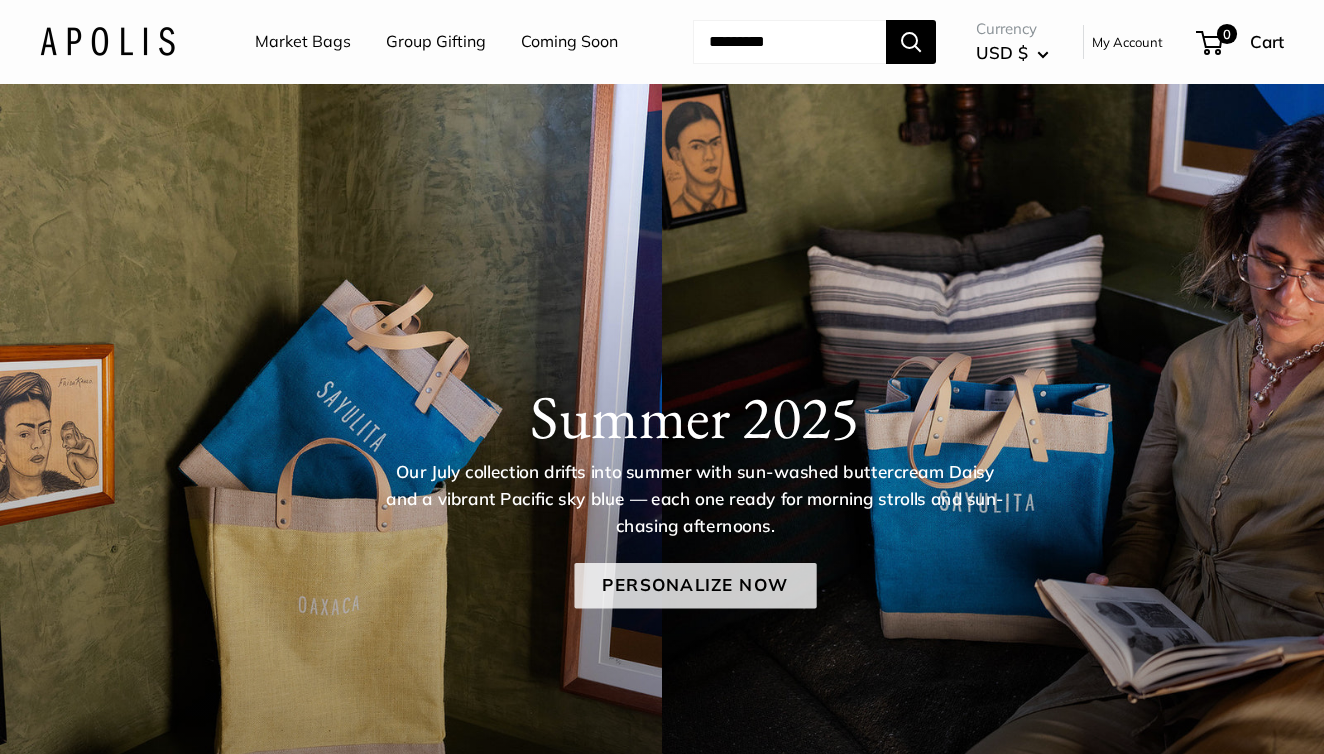click on "Personalize Now" at bounding box center [695, 586] 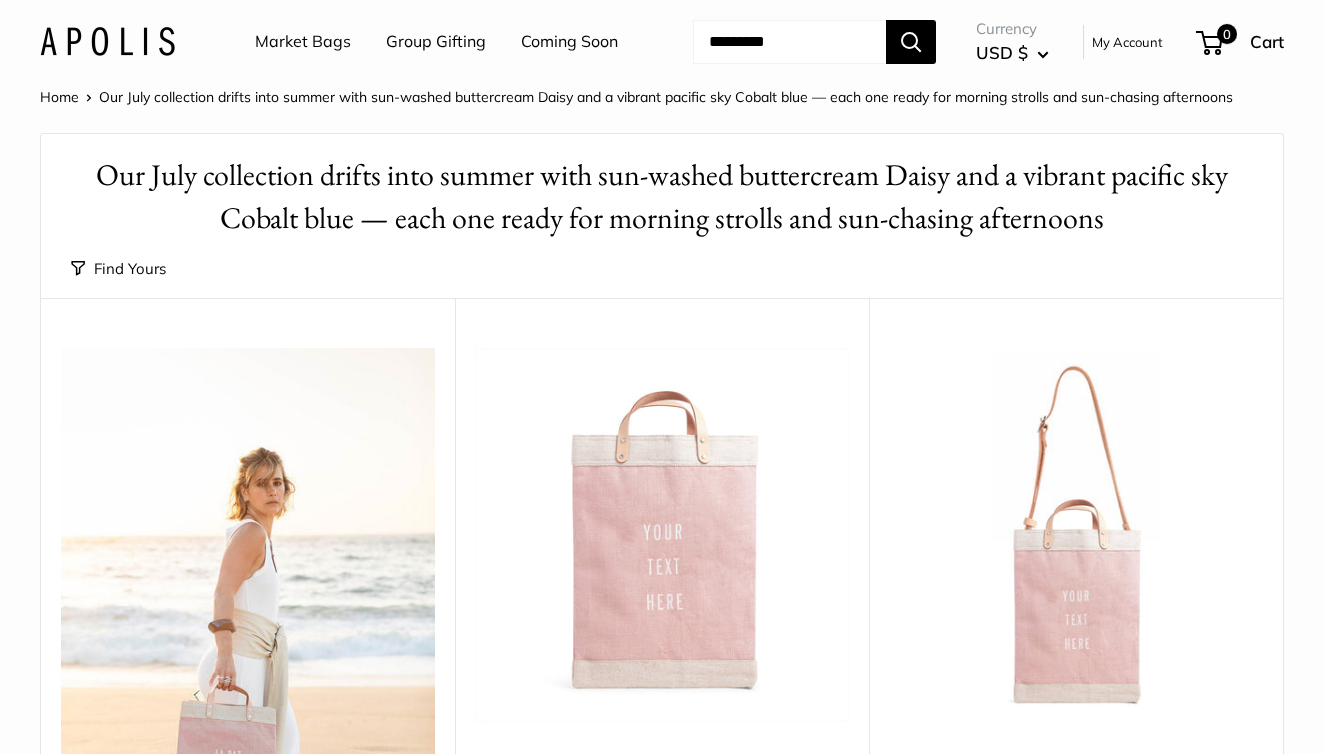 scroll, scrollTop: 0, scrollLeft: 0, axis: both 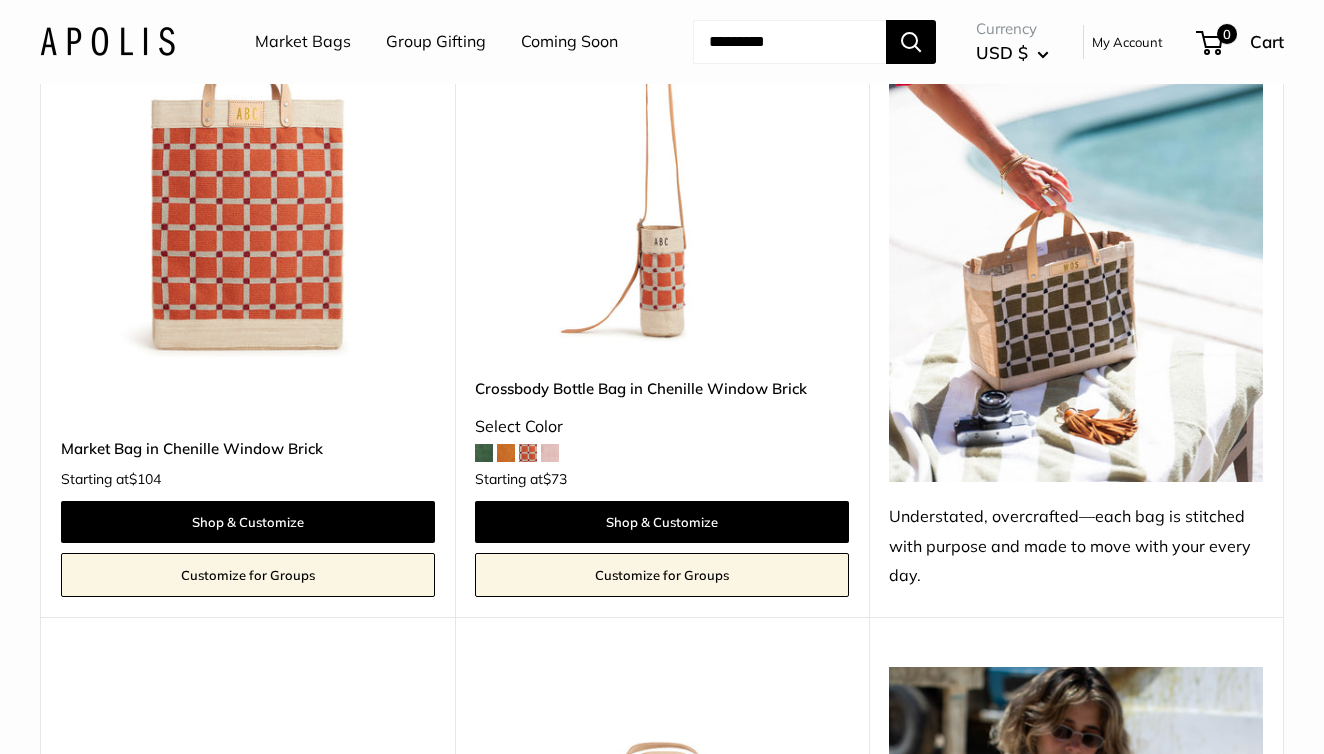 click at bounding box center (550, 453) 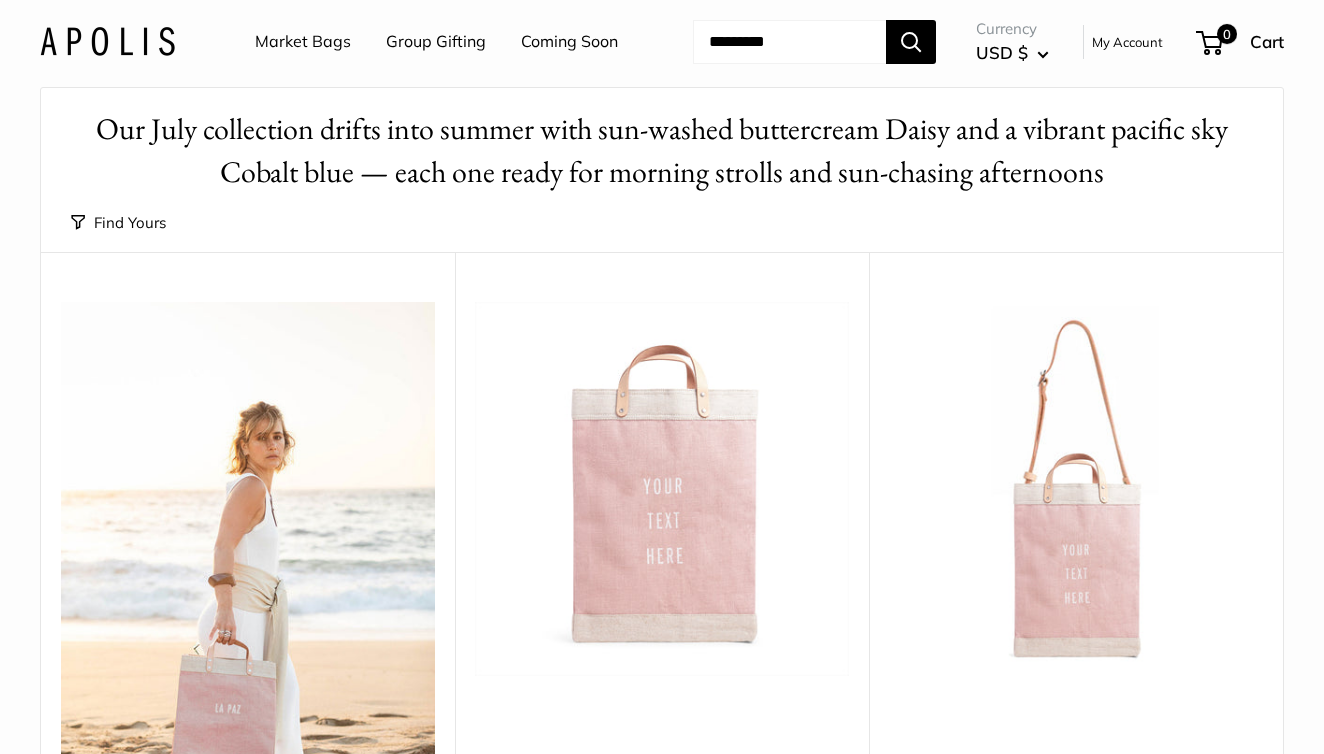 scroll, scrollTop: 69, scrollLeft: 0, axis: vertical 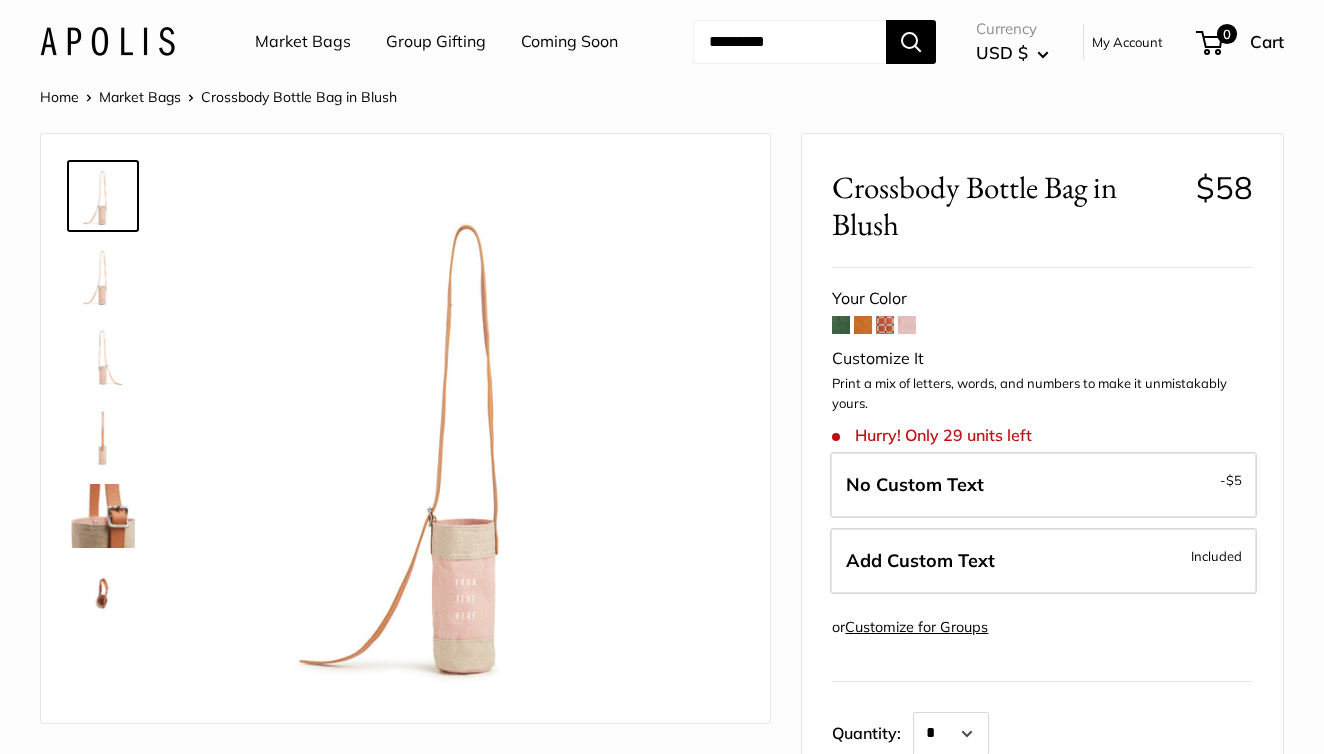 click at bounding box center [103, 596] 